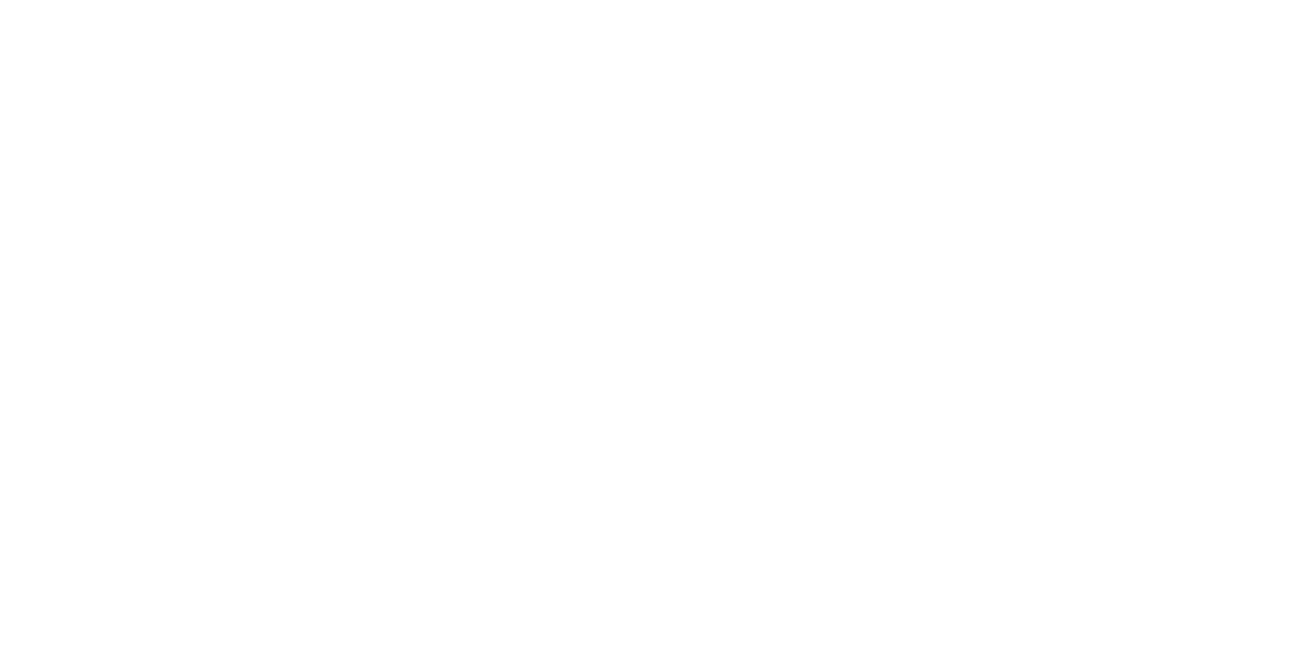 scroll, scrollTop: 0, scrollLeft: 0, axis: both 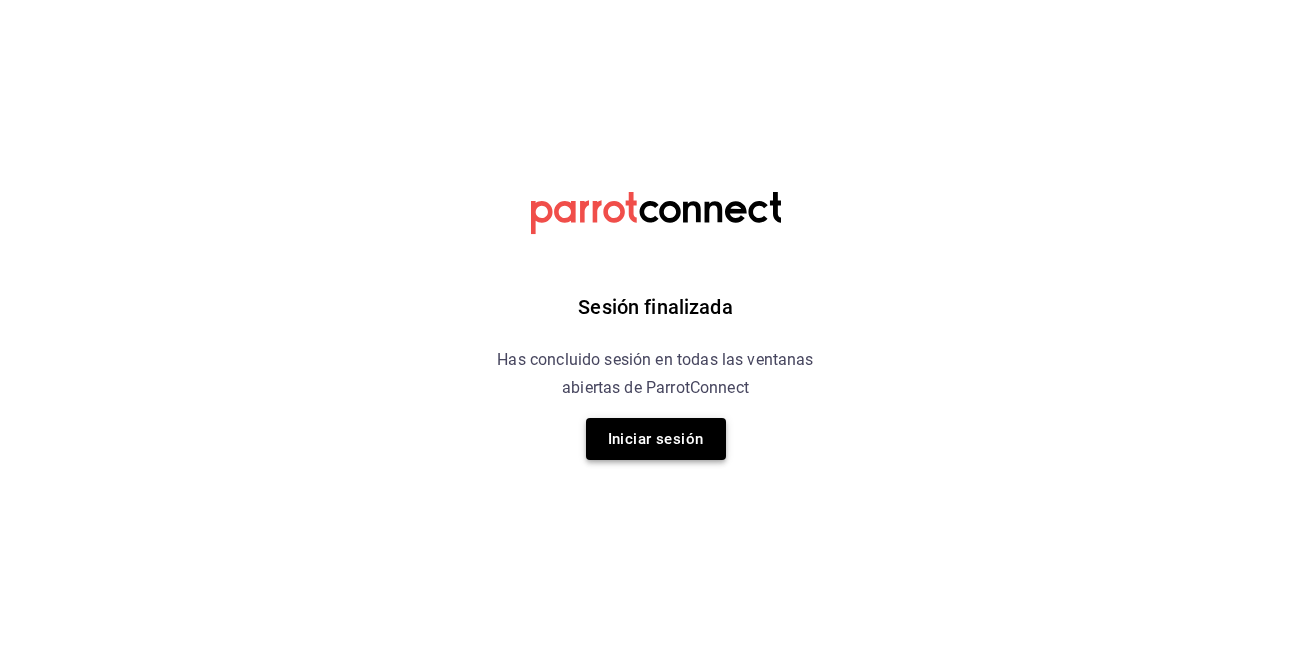click on "Iniciar sesión" at bounding box center (656, 439) 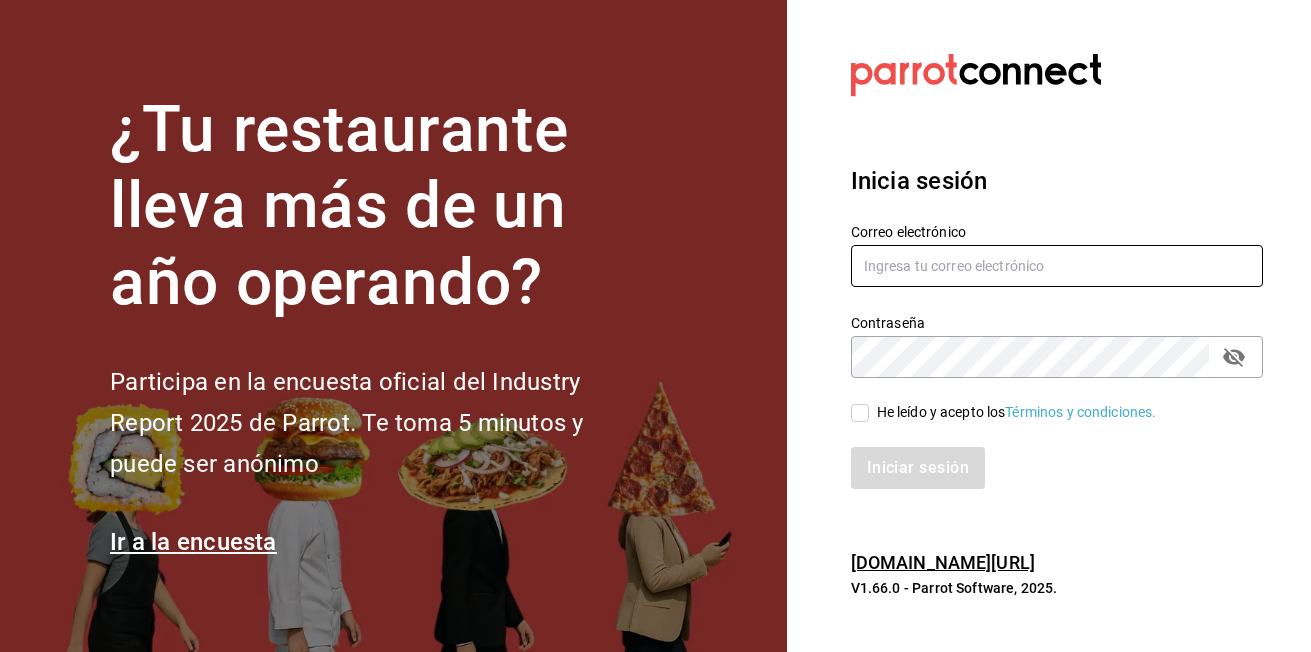 type on "Kristoferdanielbautistamartine@gmail.com" 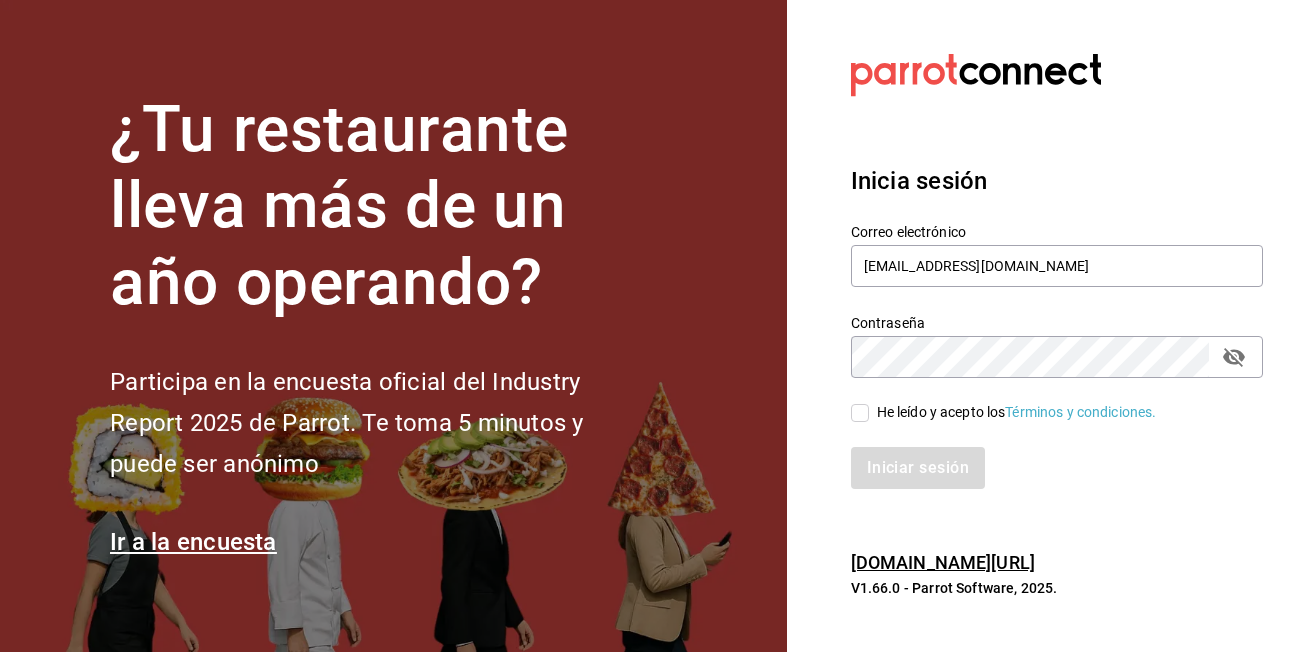 click on "He leído y acepto los  Términos y condiciones." at bounding box center (860, 413) 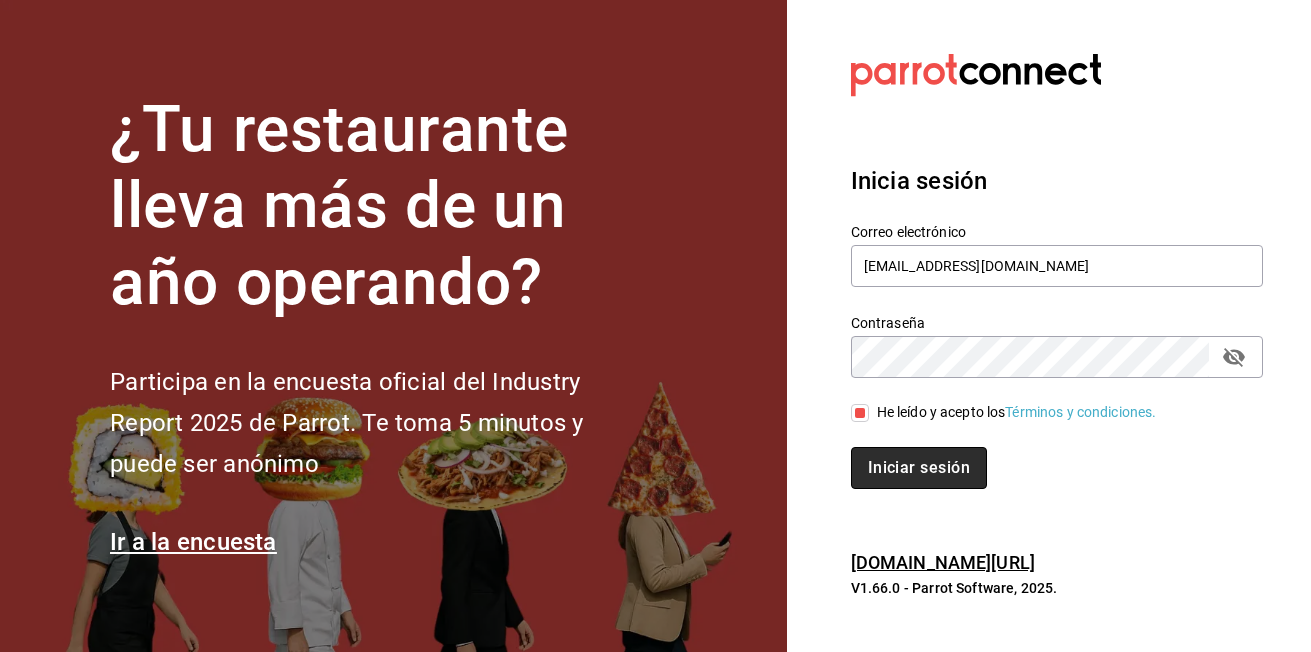 click on "Iniciar sesión" at bounding box center [919, 468] 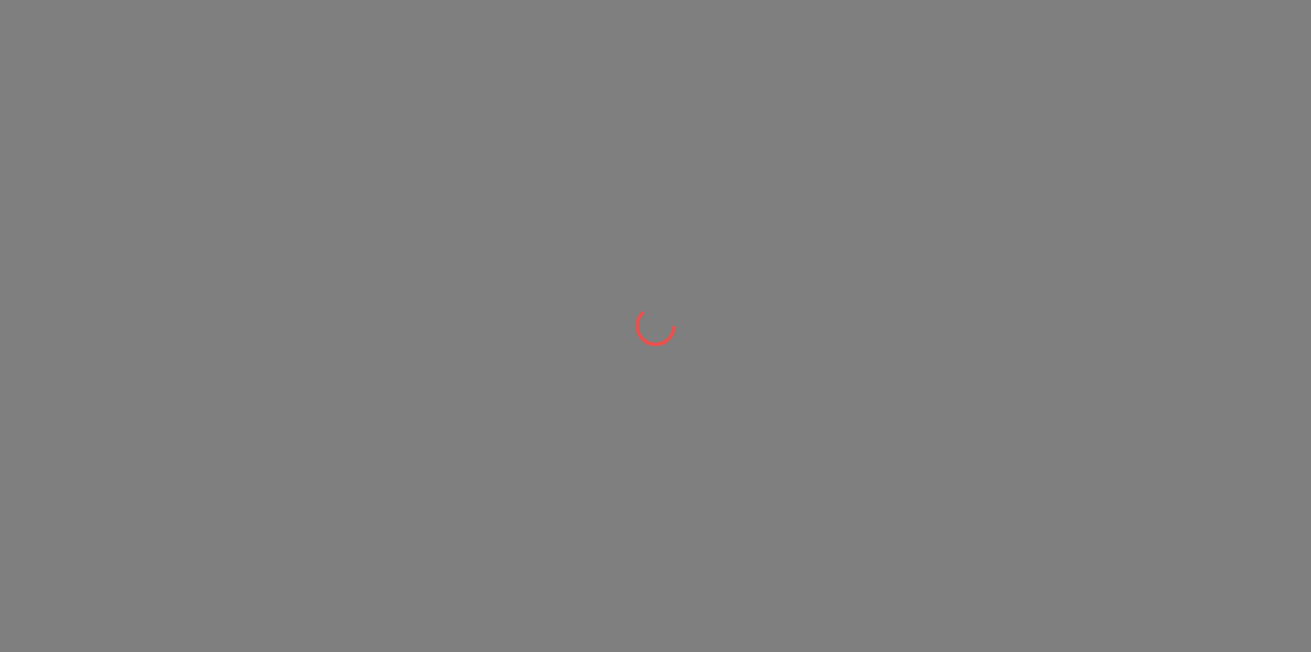 scroll, scrollTop: 0, scrollLeft: 0, axis: both 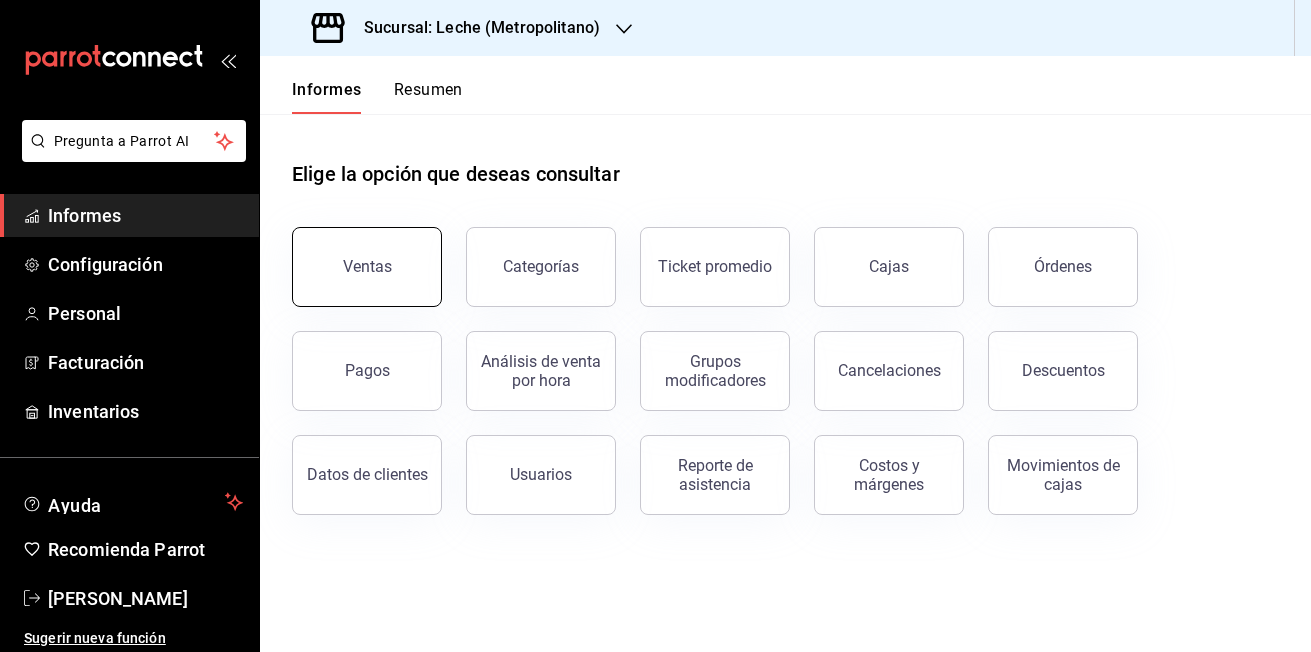 click on "Ventas" at bounding box center [367, 267] 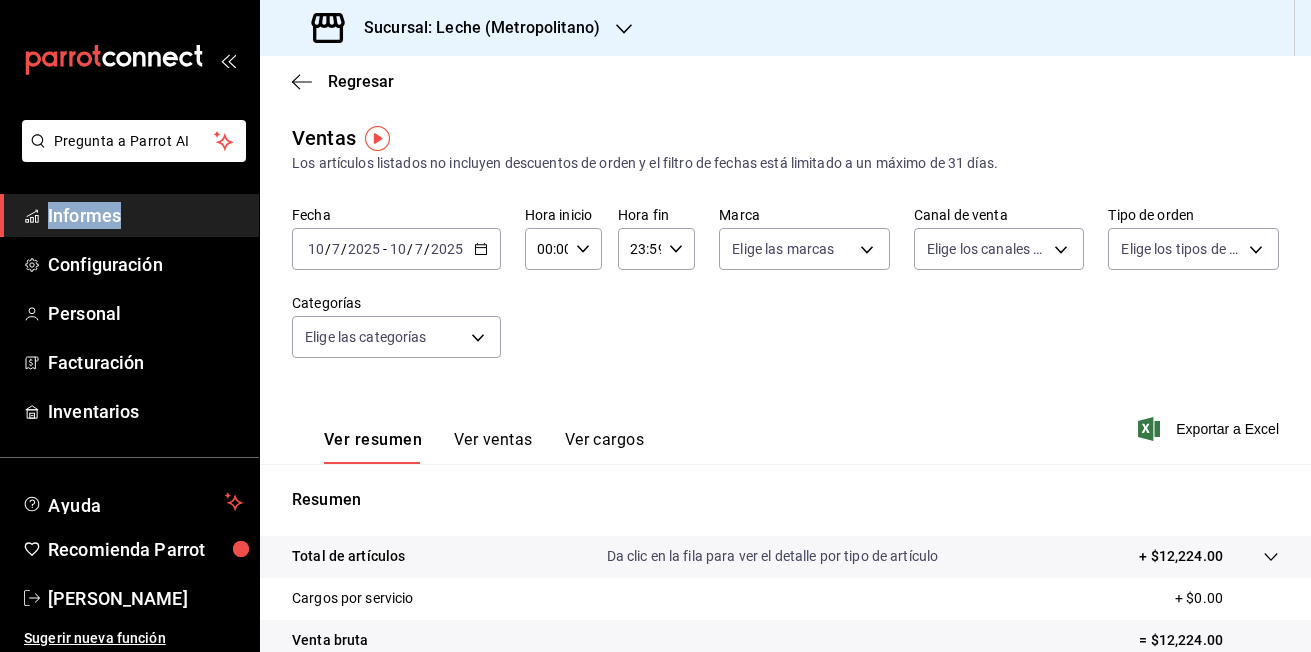 click 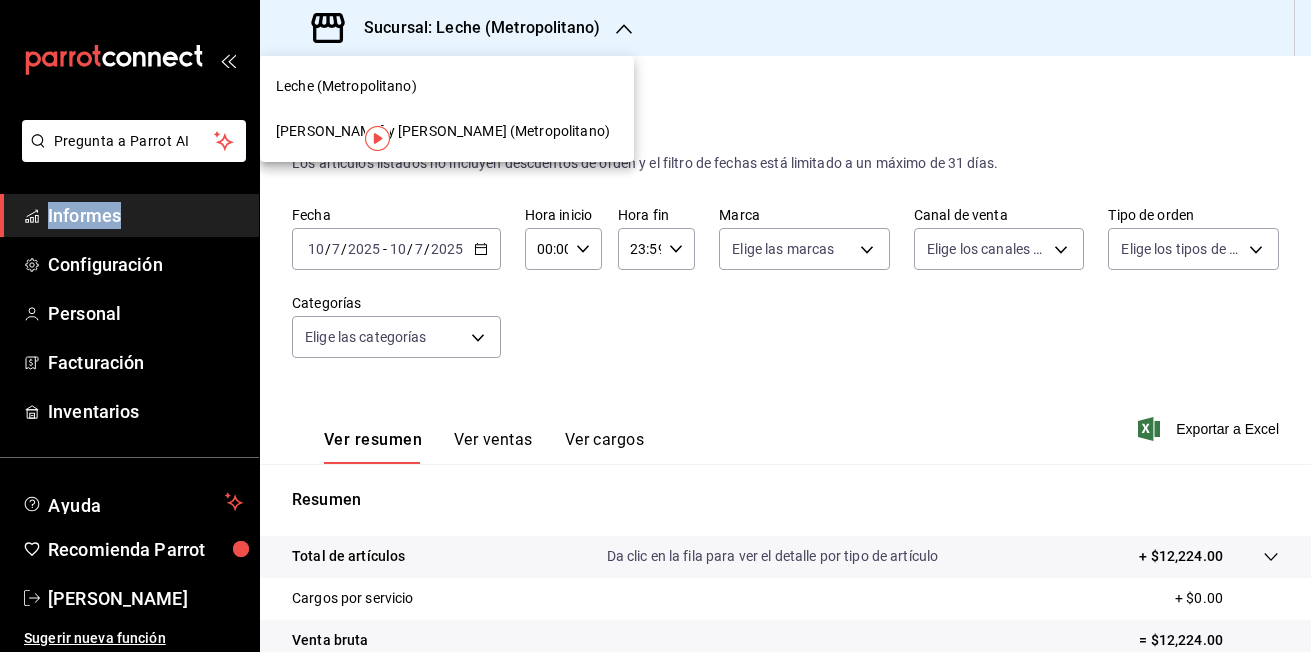 click on "[PERSON_NAME] y [PERSON_NAME] (Metropolitano)" at bounding box center [443, 131] 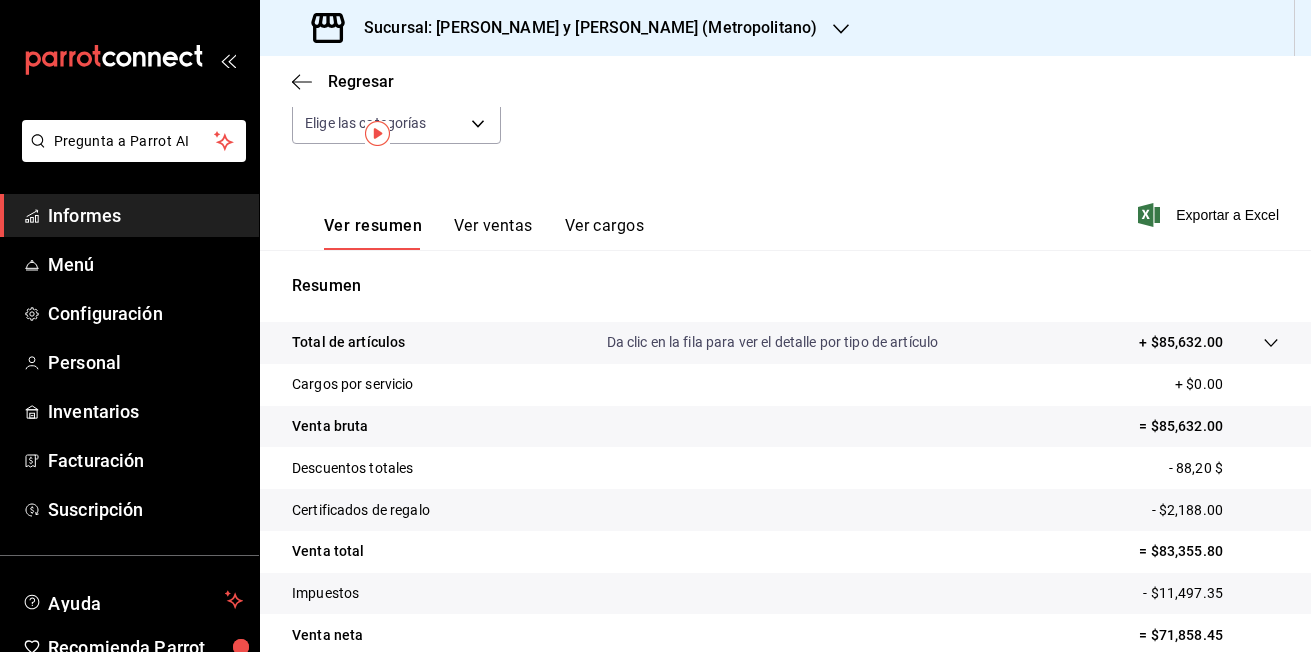scroll, scrollTop: 0, scrollLeft: 0, axis: both 